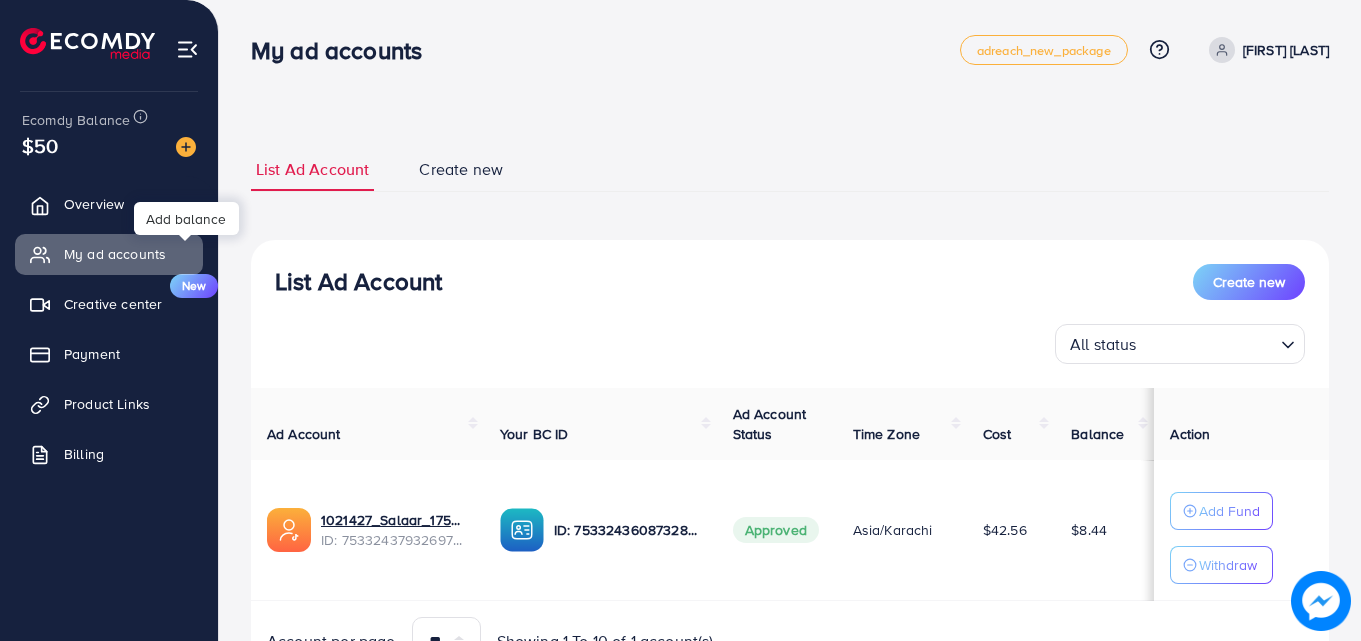 click at bounding box center (186, 147) 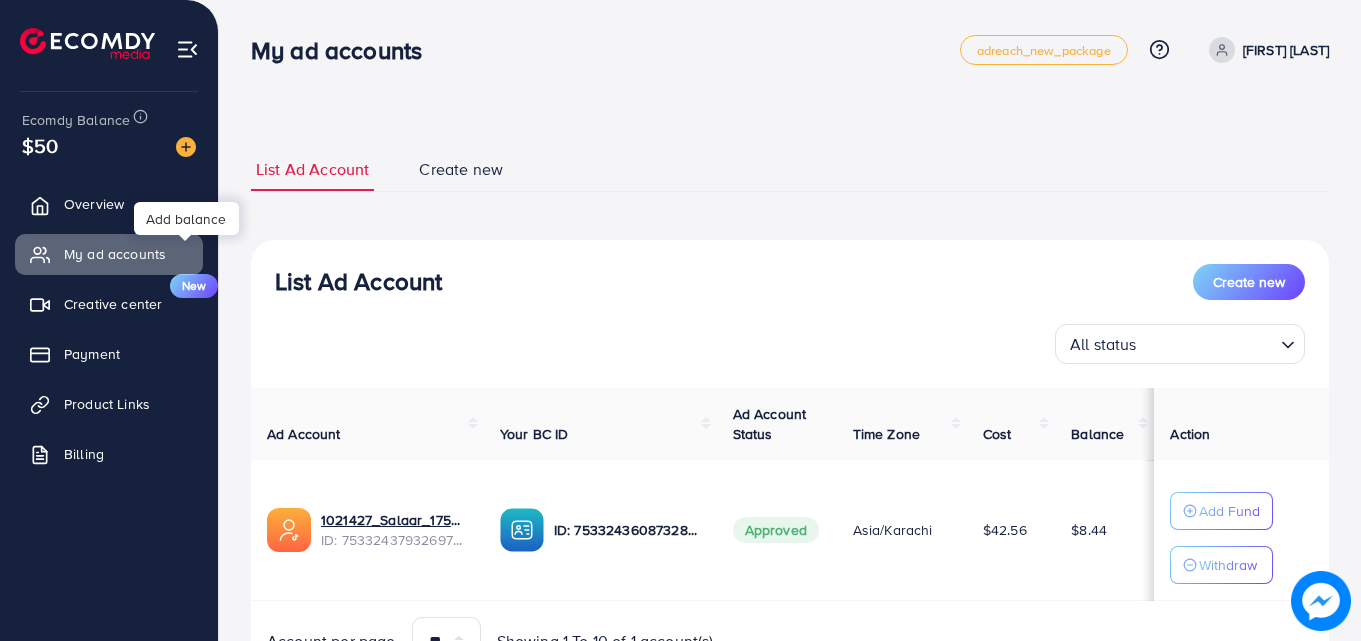 scroll, scrollTop: 112, scrollLeft: 0, axis: vertical 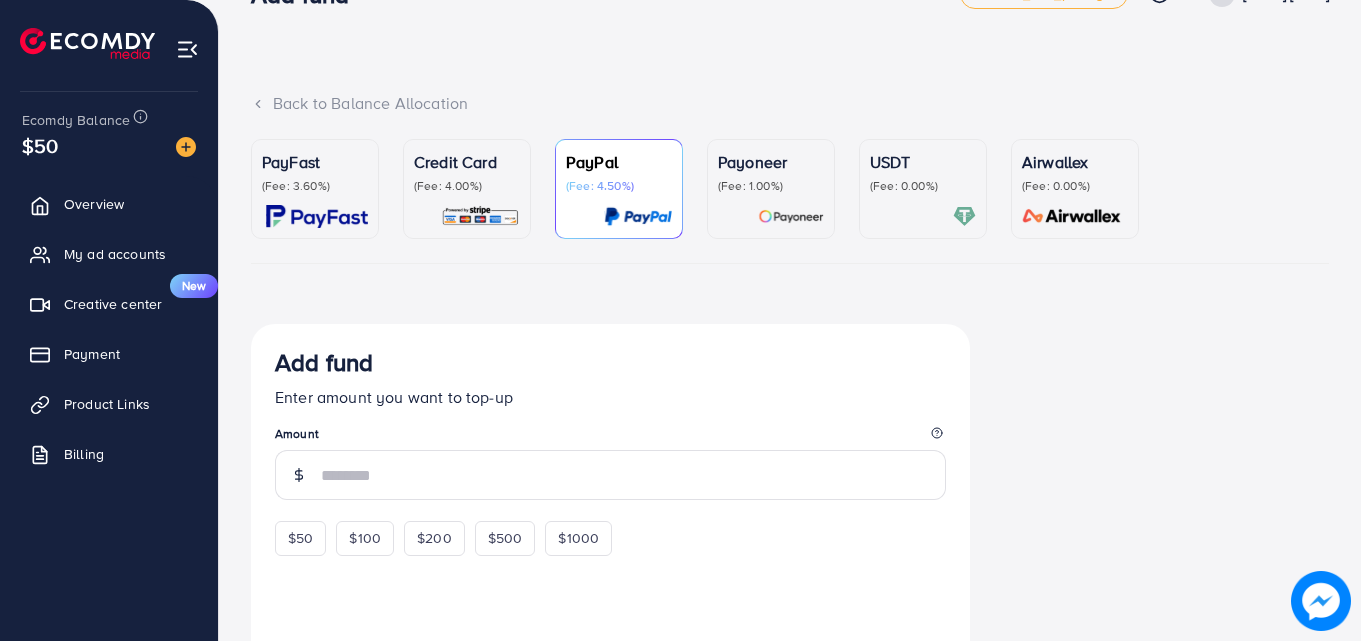click at bounding box center (771, 216) 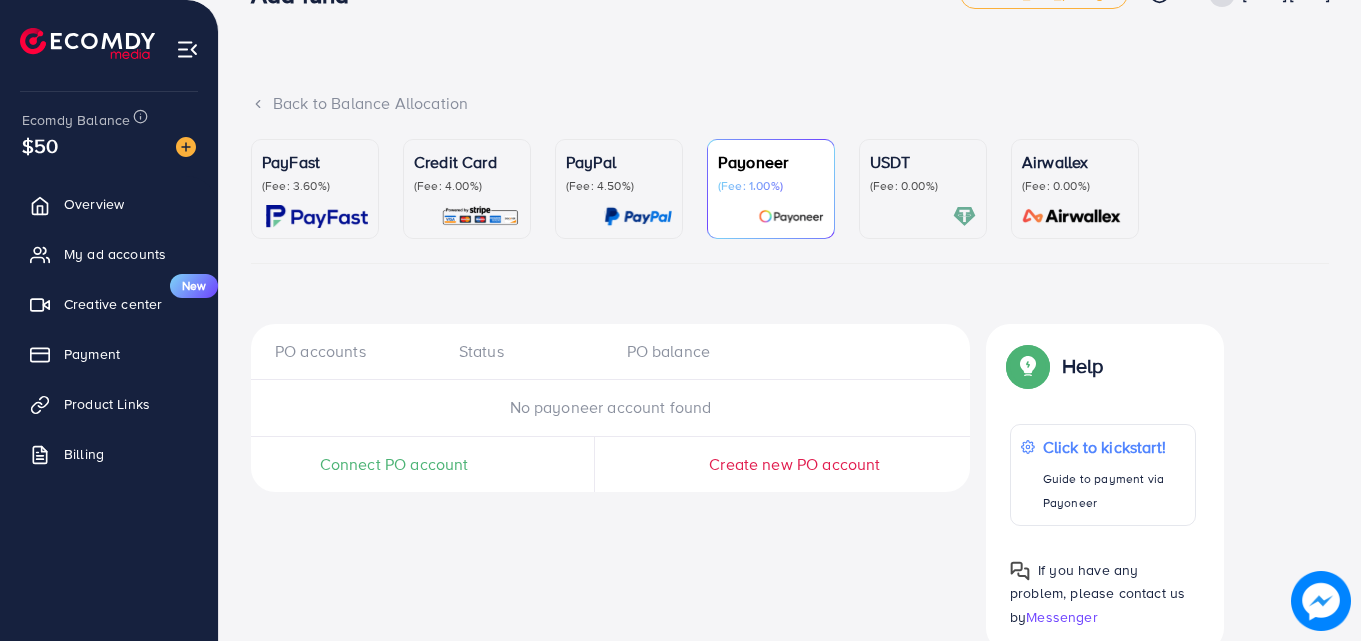 click on "PayFast   (Fee: 3.60%)" at bounding box center [315, 189] 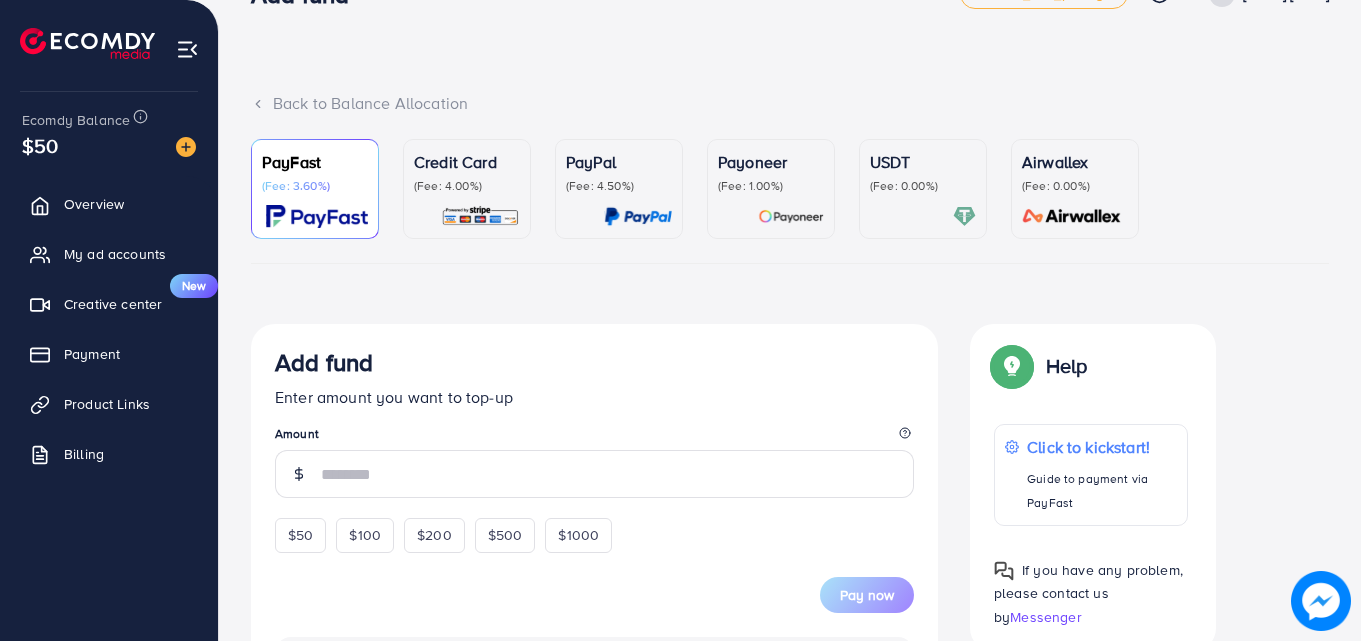 click at bounding box center [791, 216] 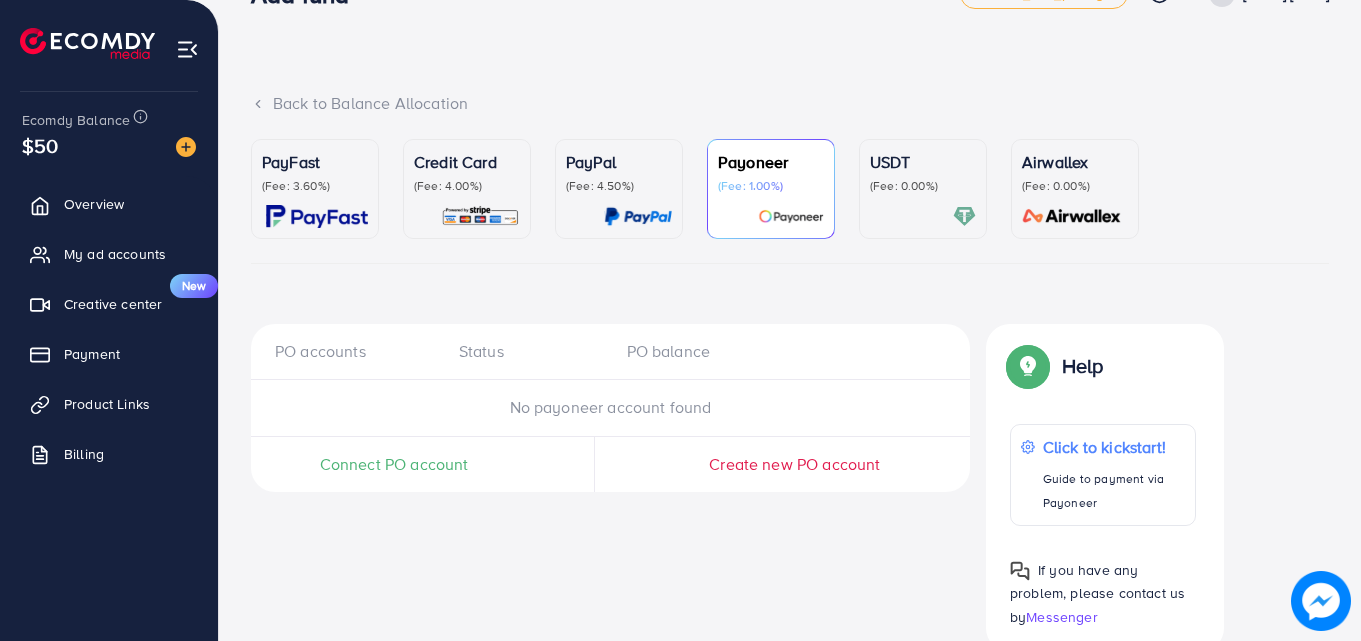 scroll, scrollTop: 76, scrollLeft: 0, axis: vertical 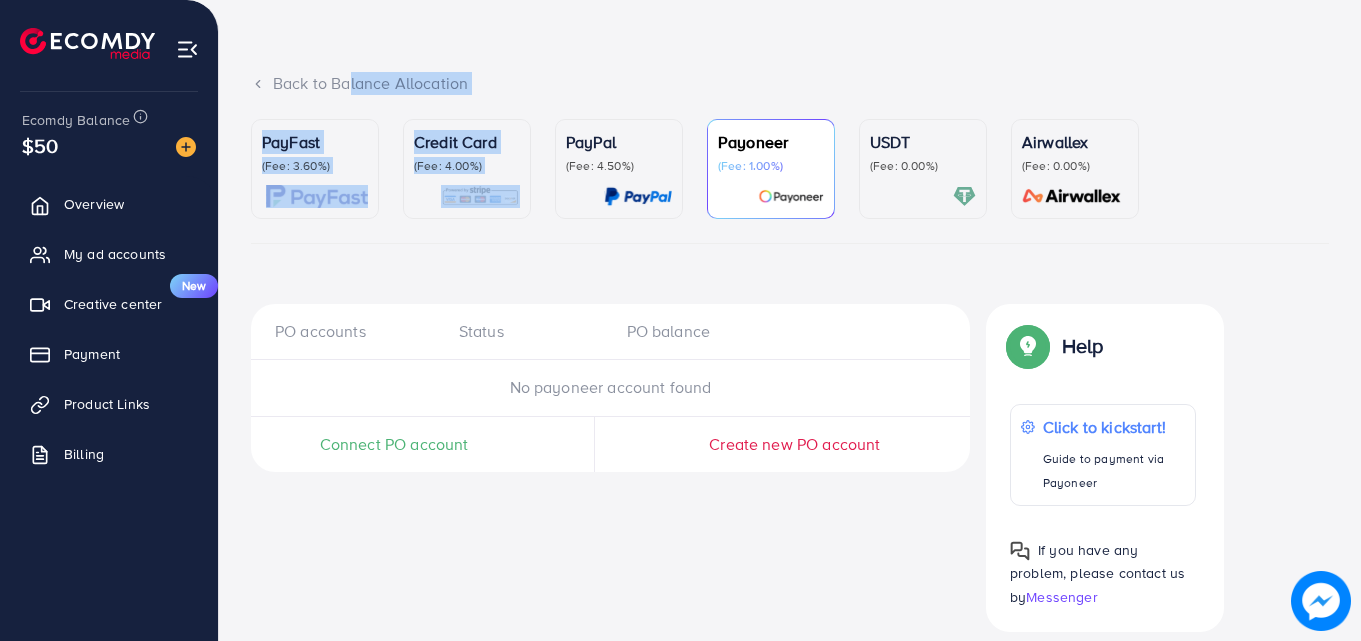 drag, startPoint x: 479, startPoint y: 139, endPoint x: 338, endPoint y: 88, distance: 149.93999 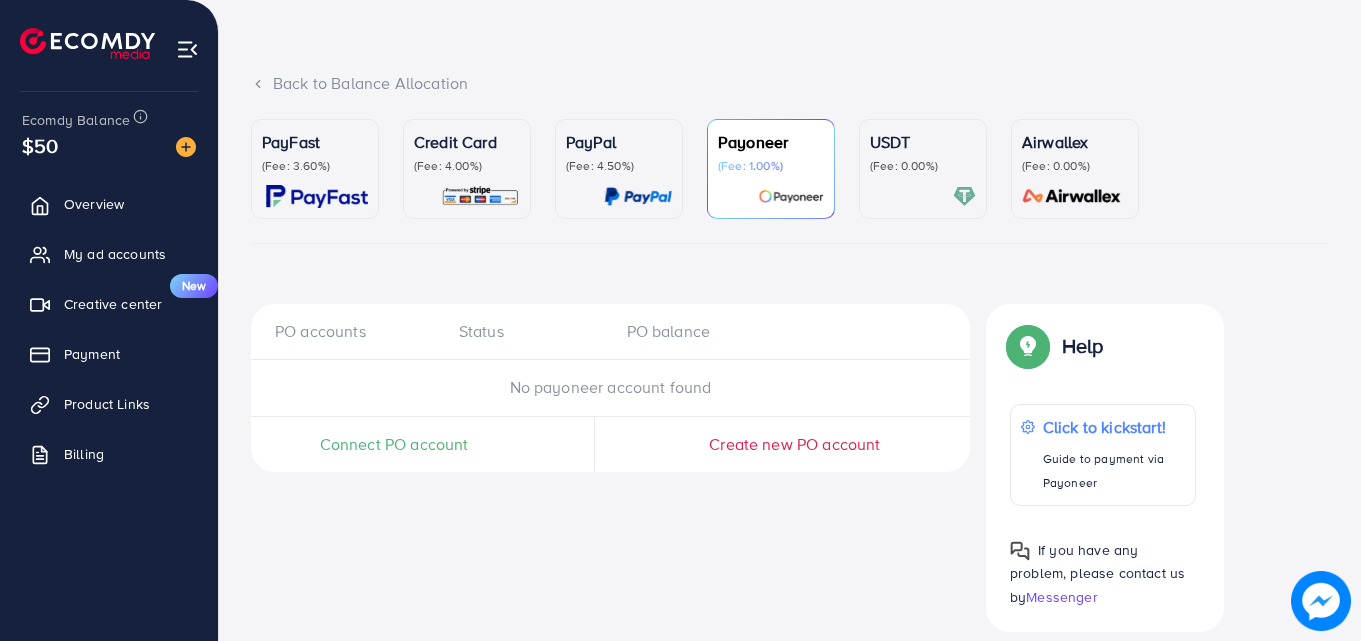 click on "Back to Balance Allocation" at bounding box center (790, 83) 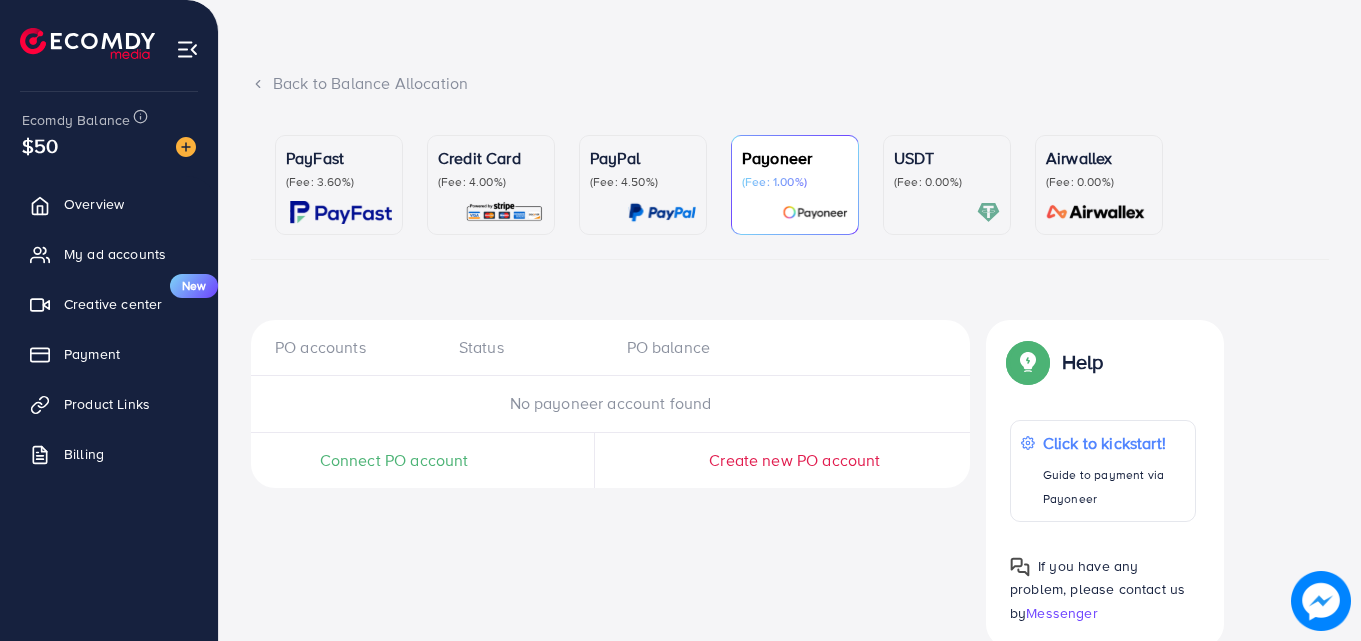 click on "Add fund   adreach_new_package  Help Center Contact Support Plans and Pricing Term and policy About Us  Annas Abdullah  Profile Log out" at bounding box center (790, -26) 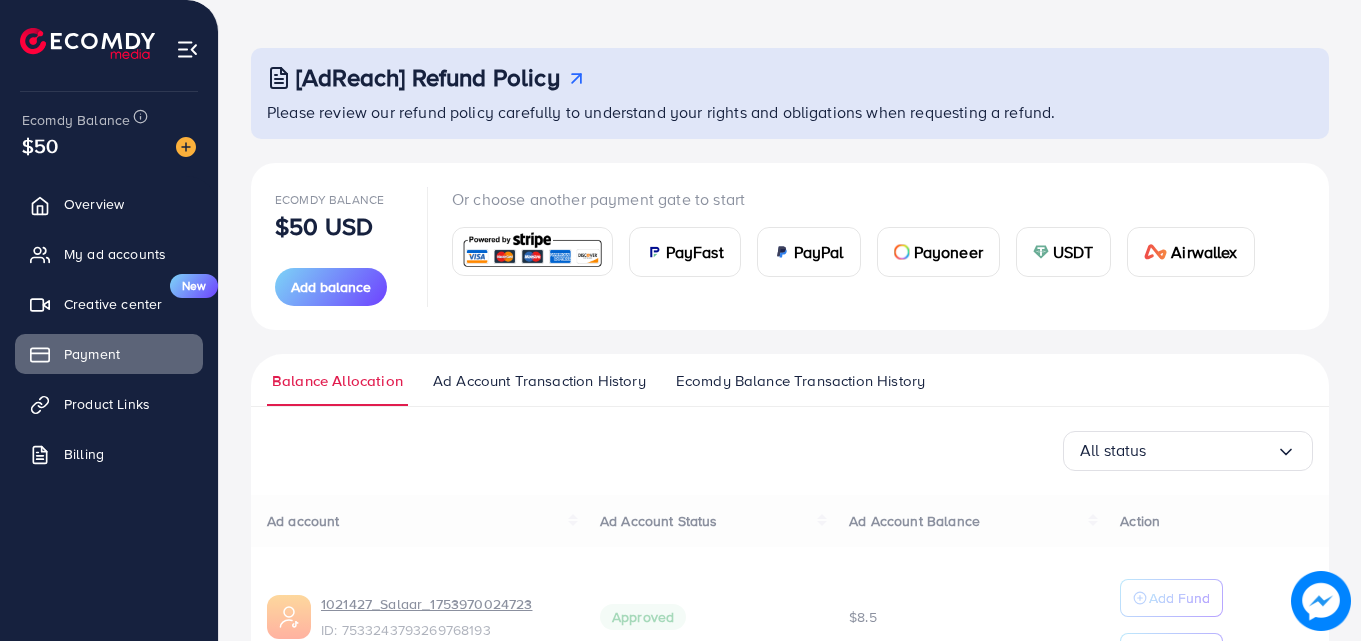 scroll, scrollTop: 0, scrollLeft: 0, axis: both 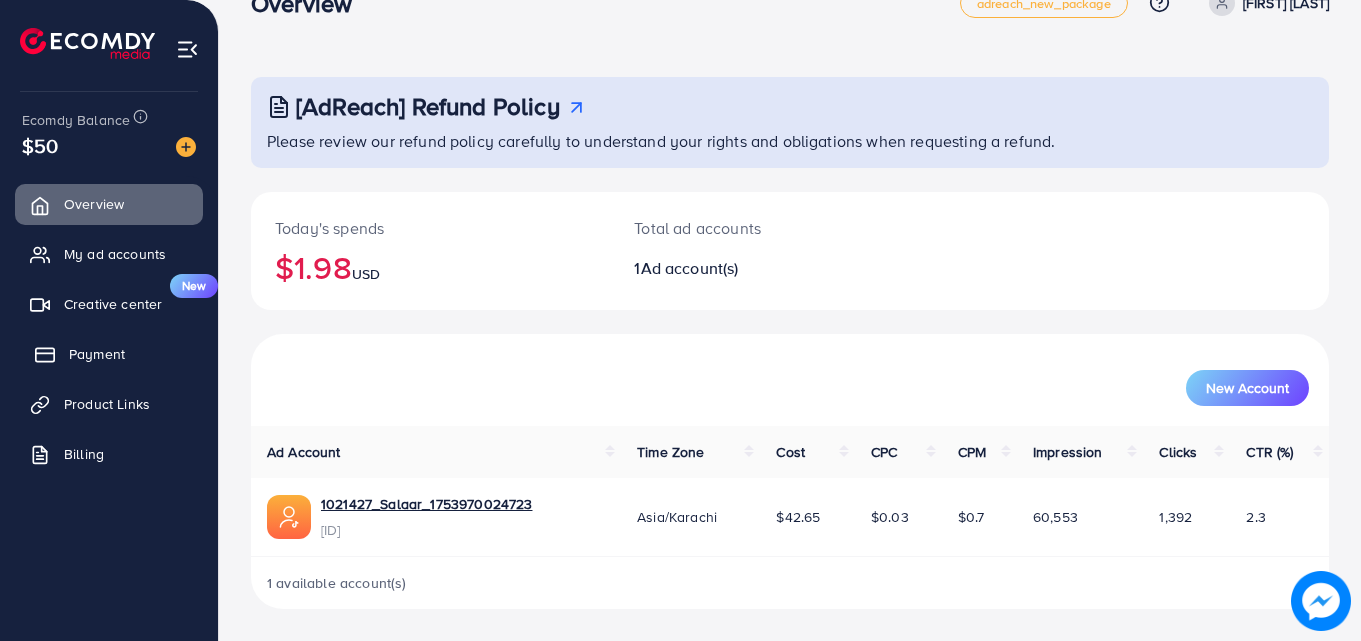 click on "Payment" at bounding box center [97, 354] 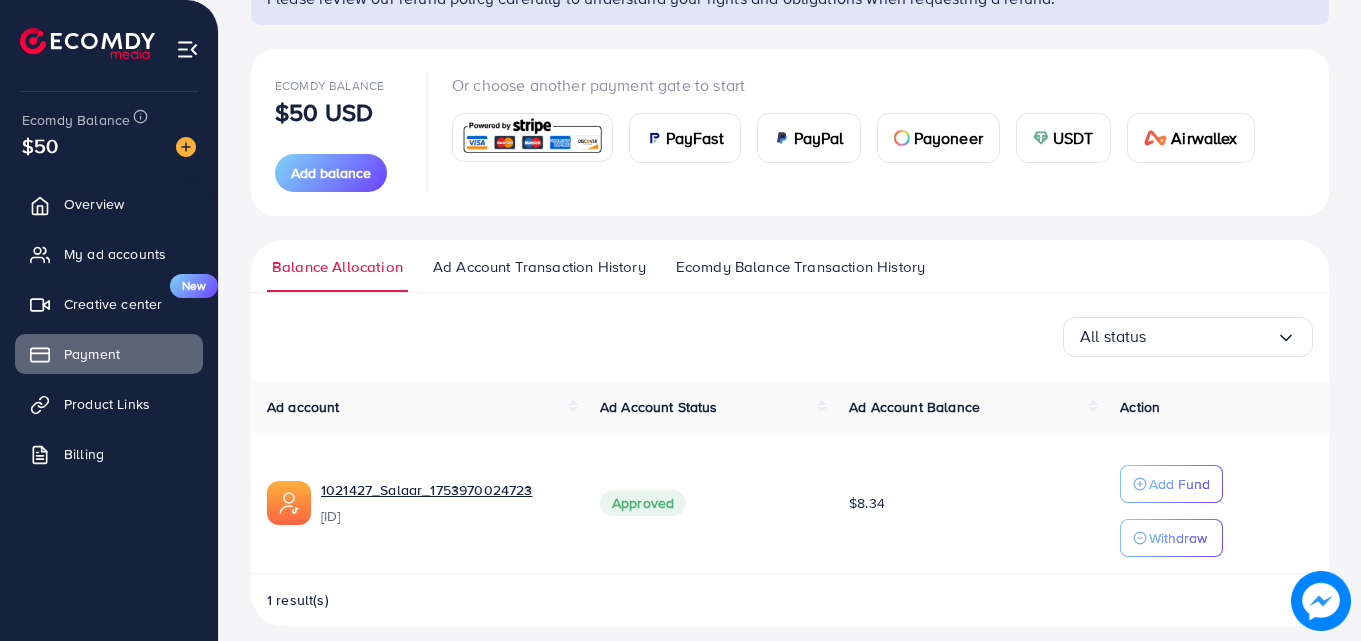 scroll, scrollTop: 207, scrollLeft: 0, axis: vertical 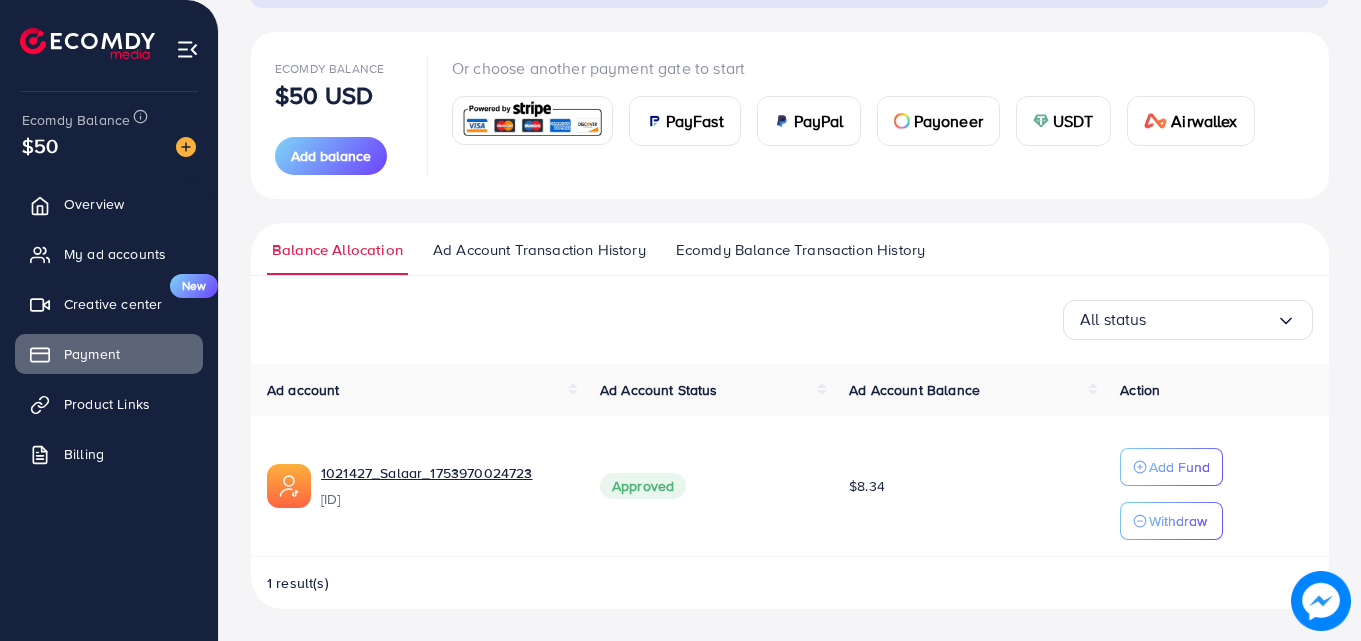 drag, startPoint x: 830, startPoint y: 470, endPoint x: 1002, endPoint y: 507, distance: 175.93465 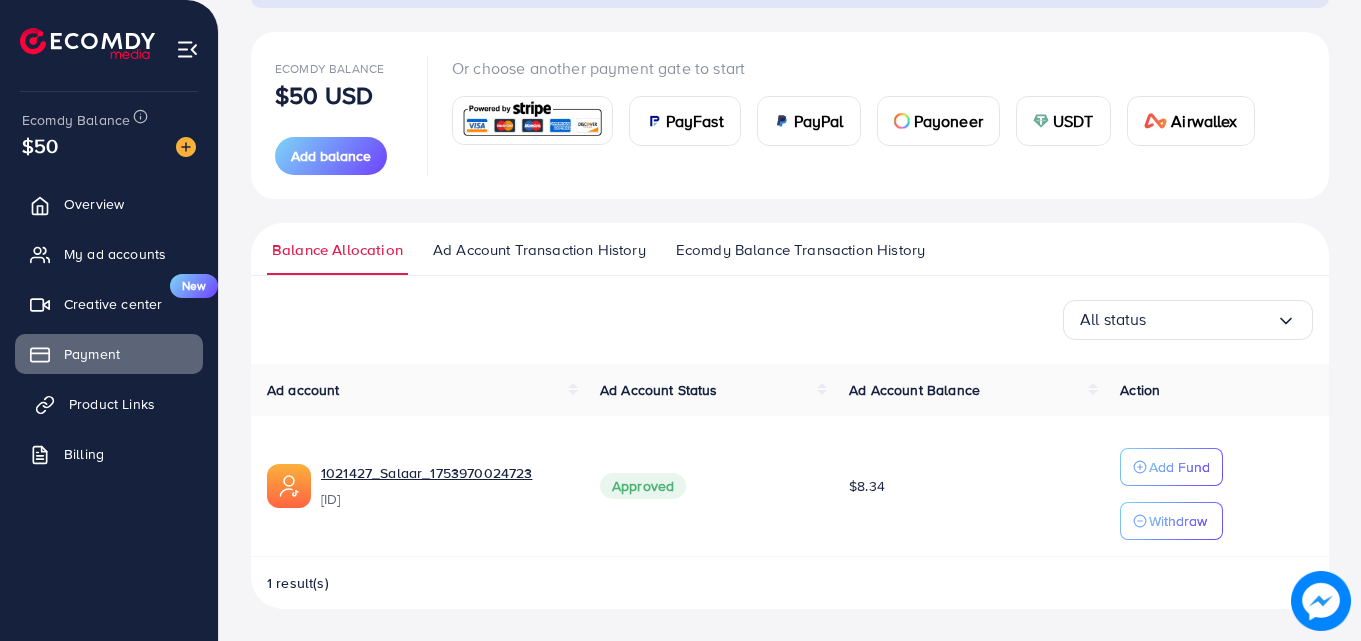 click on "Product Links" at bounding box center (109, 404) 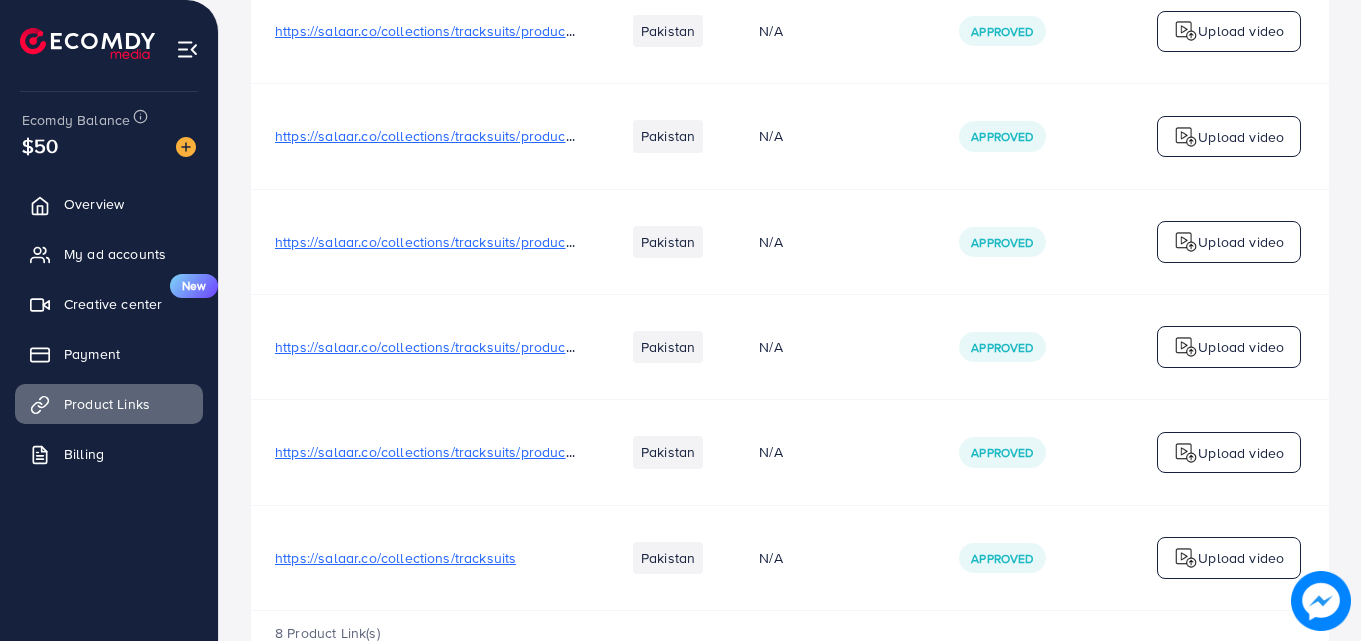 scroll, scrollTop: 571, scrollLeft: 0, axis: vertical 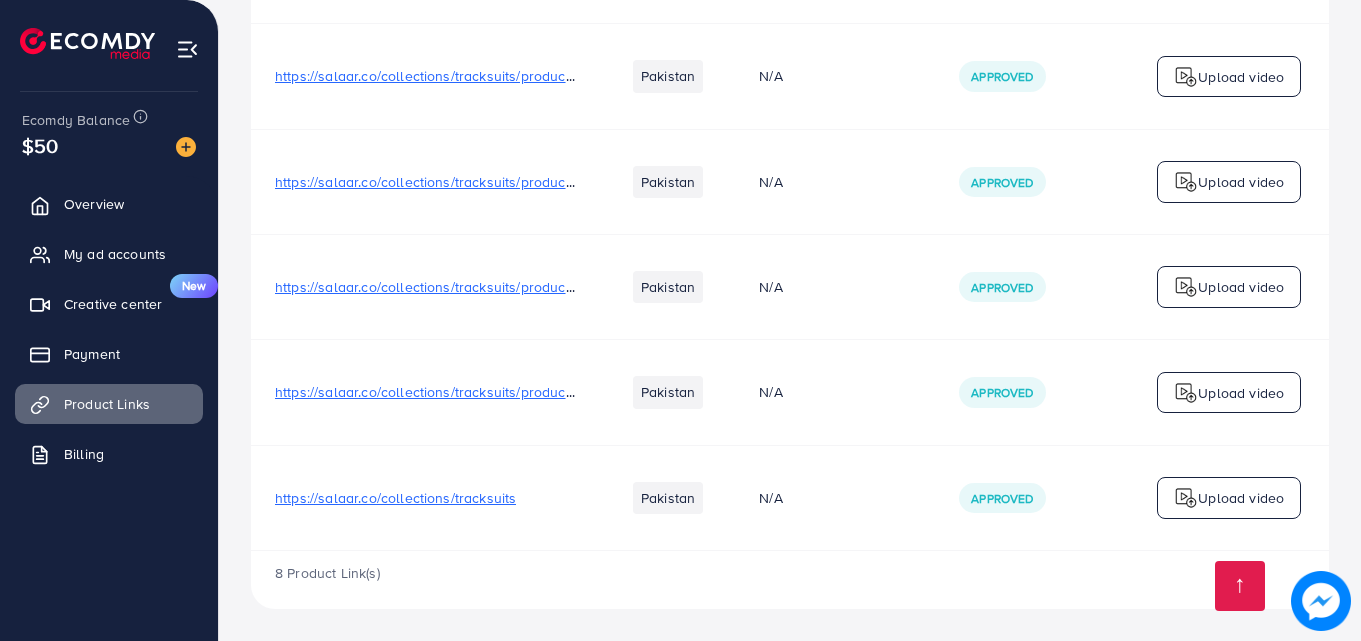 click on "https://salaar.co/collections/tracksuits" at bounding box center (395, 498) 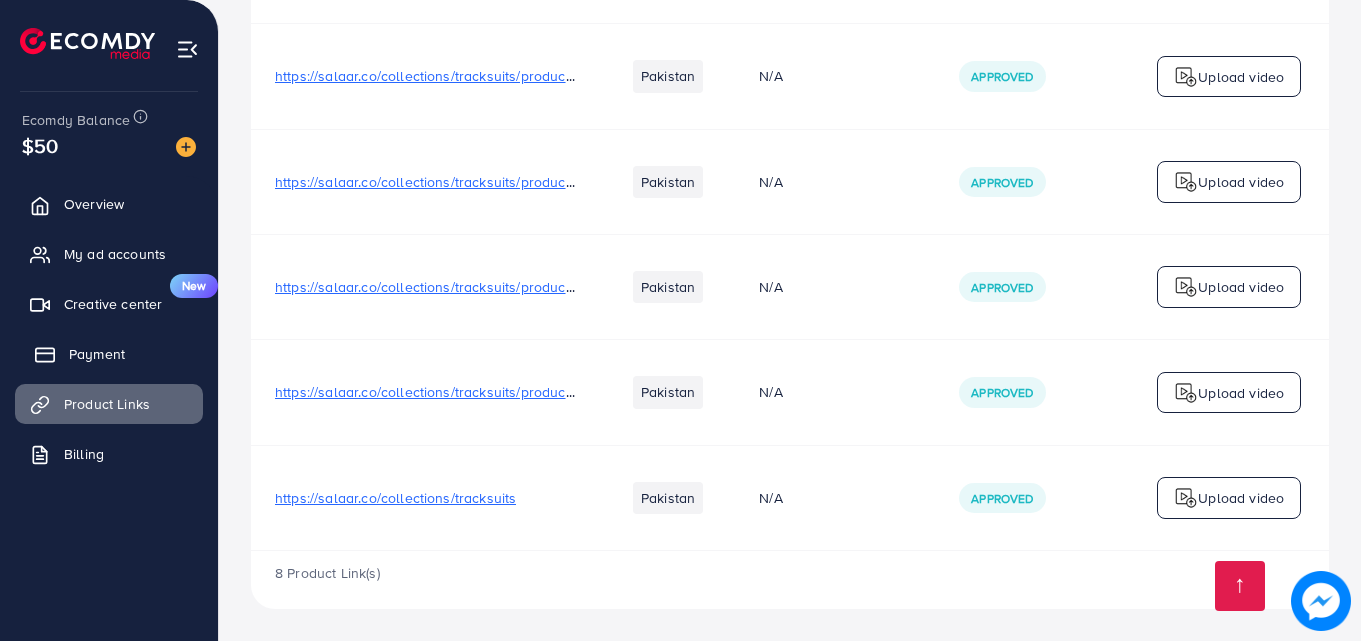 click on "Payment" at bounding box center [97, 354] 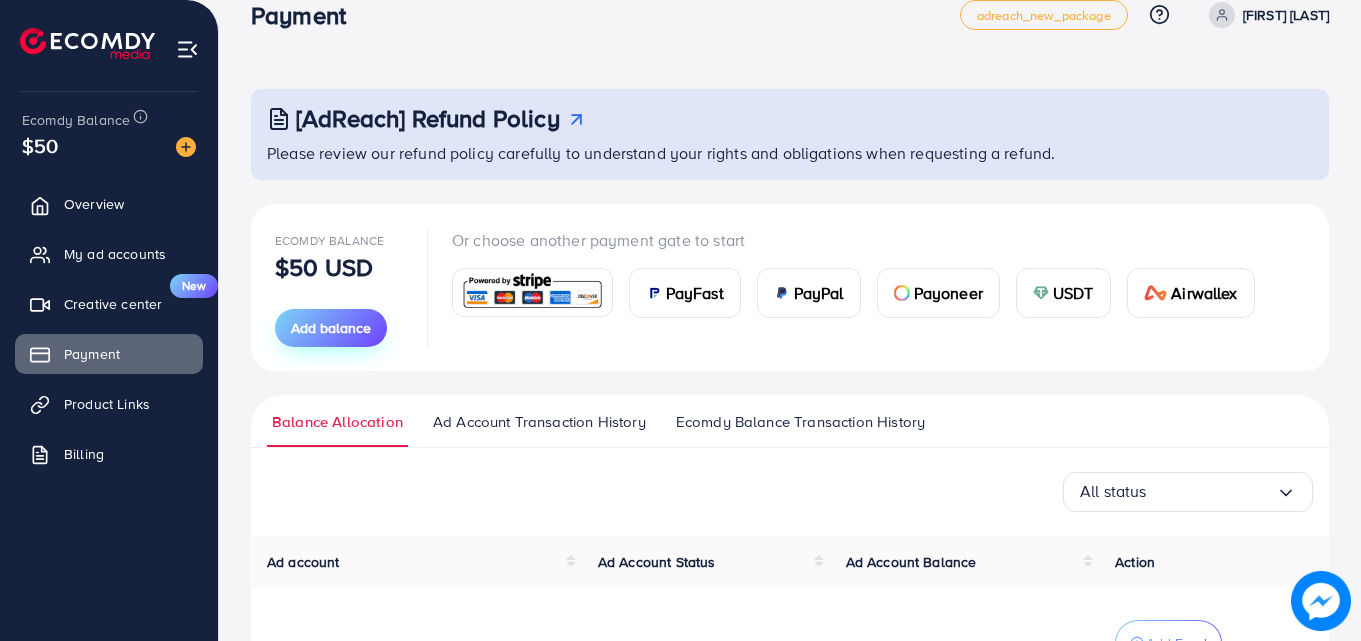 scroll, scrollTop: 83, scrollLeft: 0, axis: vertical 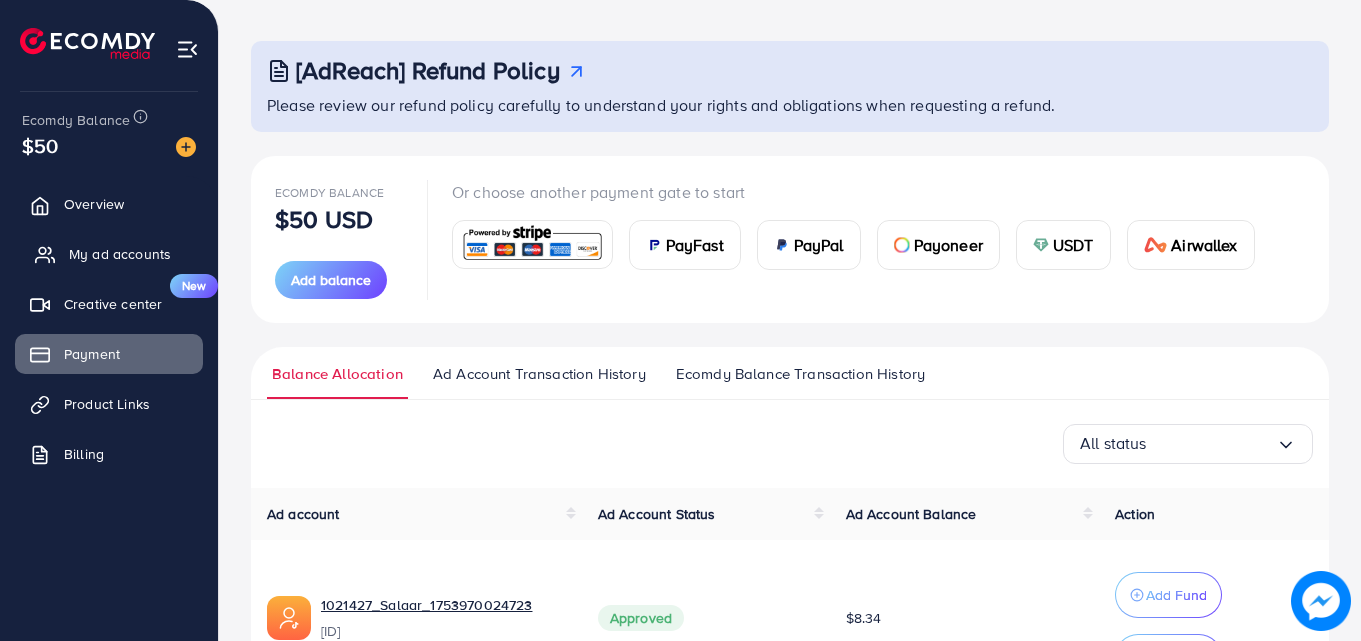 click on "My ad accounts" at bounding box center (120, 254) 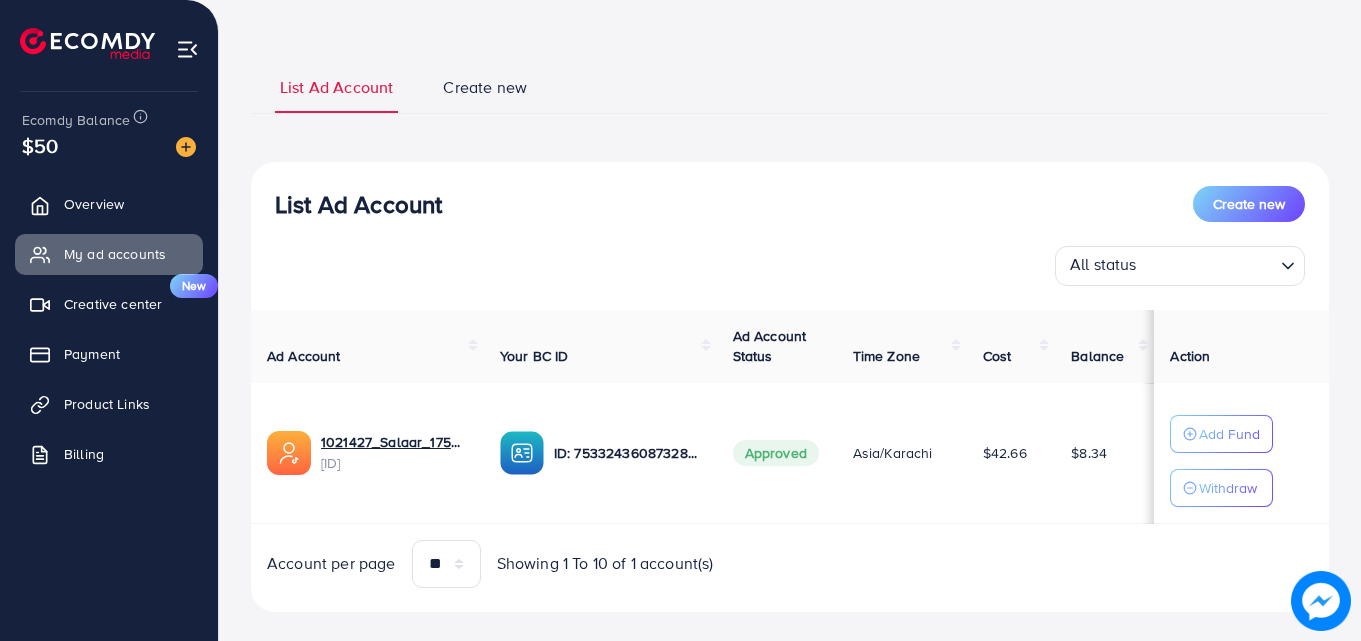 scroll, scrollTop: 115, scrollLeft: 0, axis: vertical 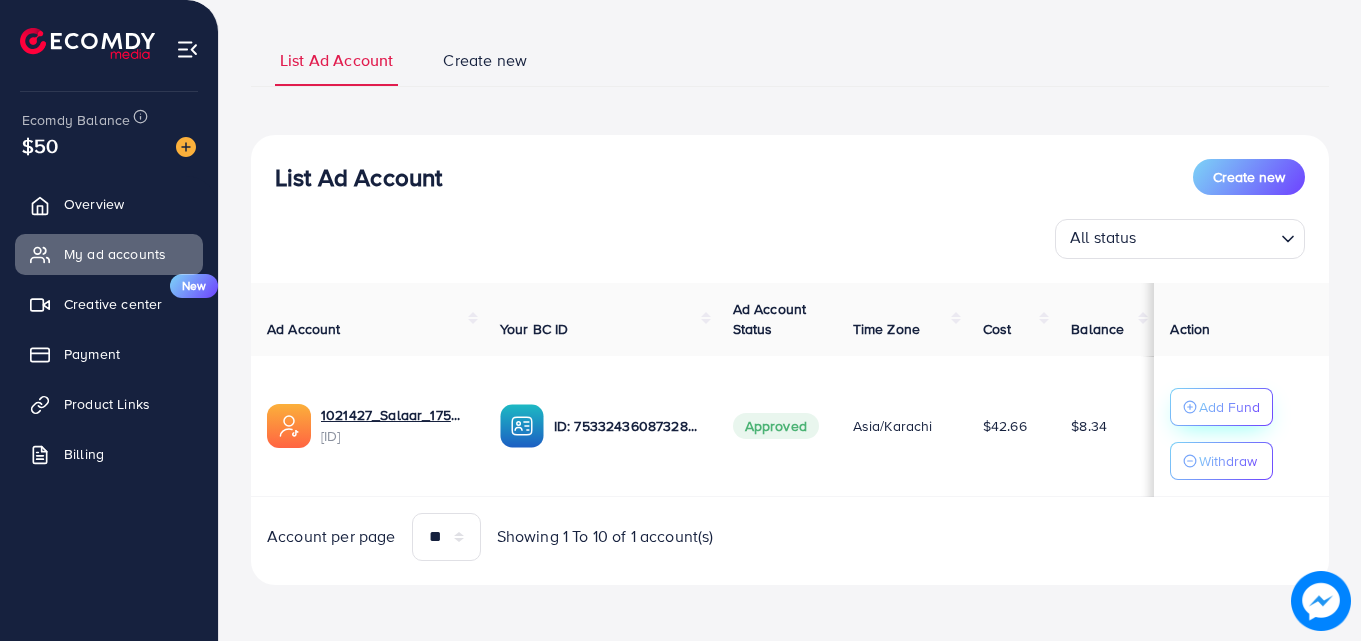 click on "Add Fund" at bounding box center (1229, 407) 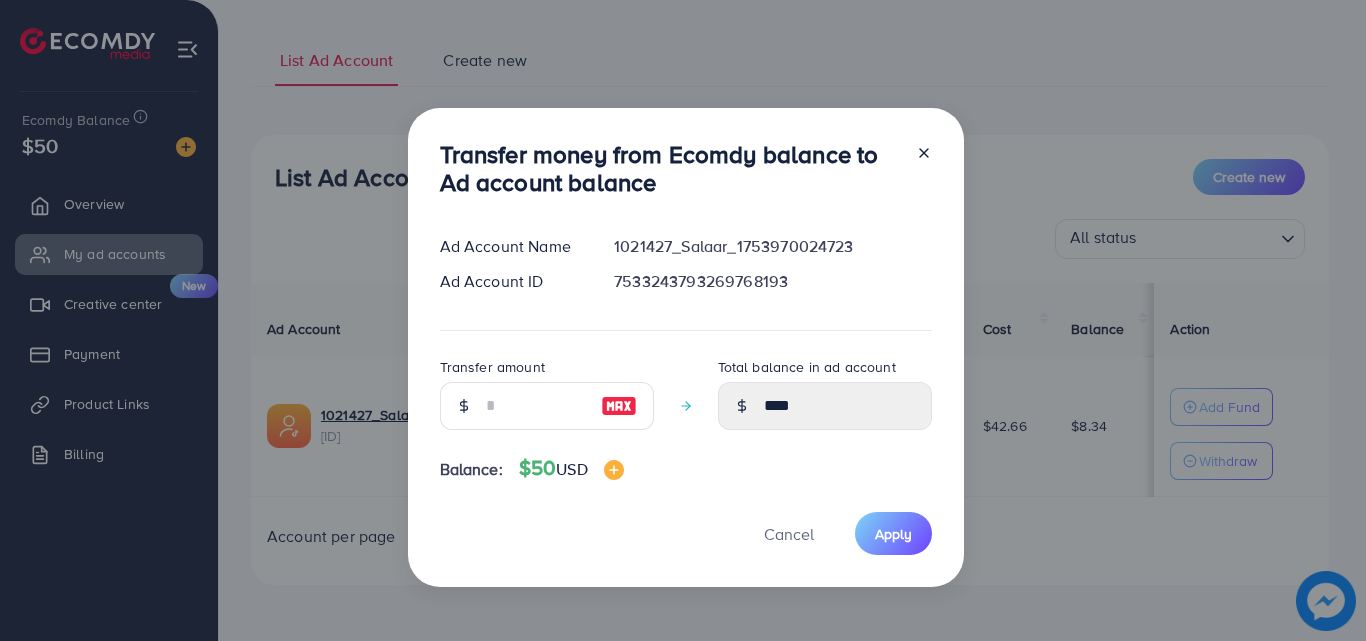 click on "Transfer amount" at bounding box center (547, 392) 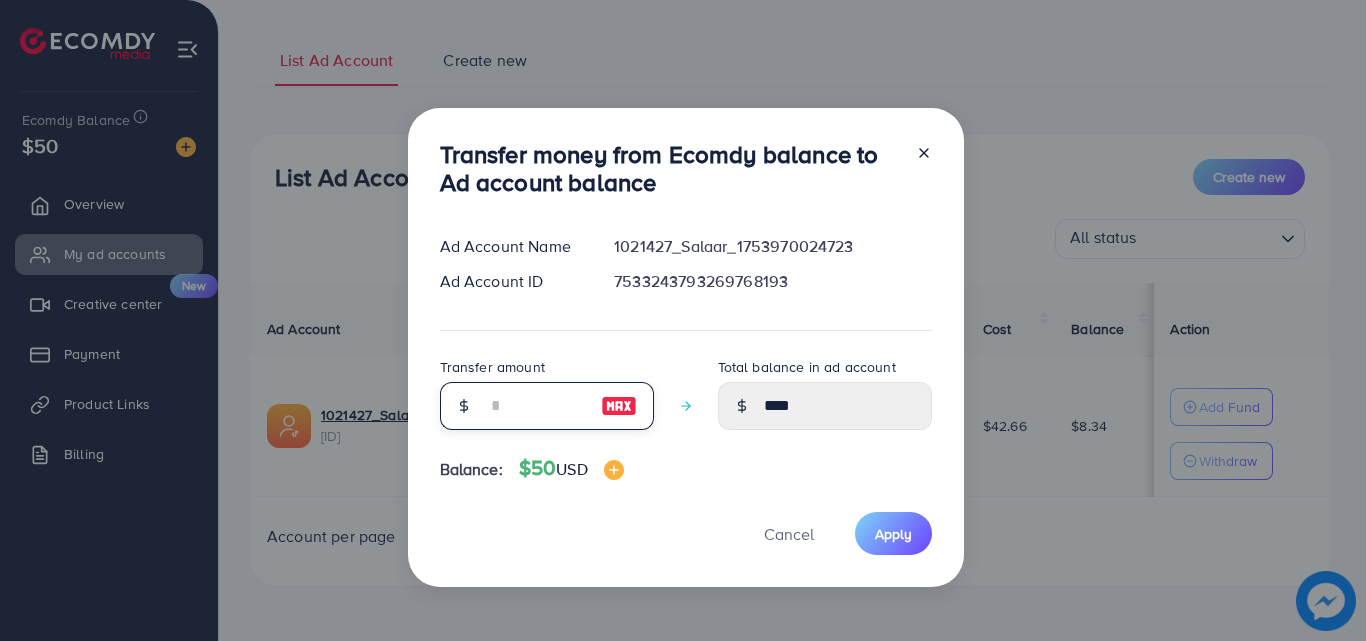 click at bounding box center [536, 406] 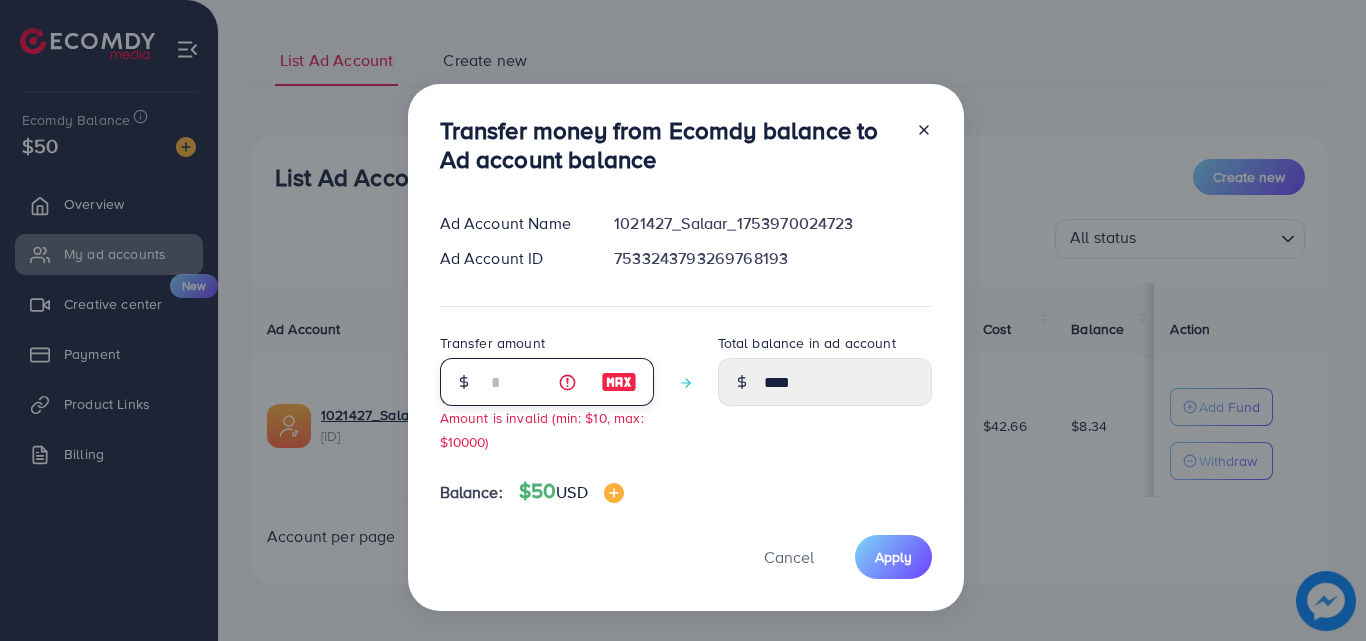 type on "*****" 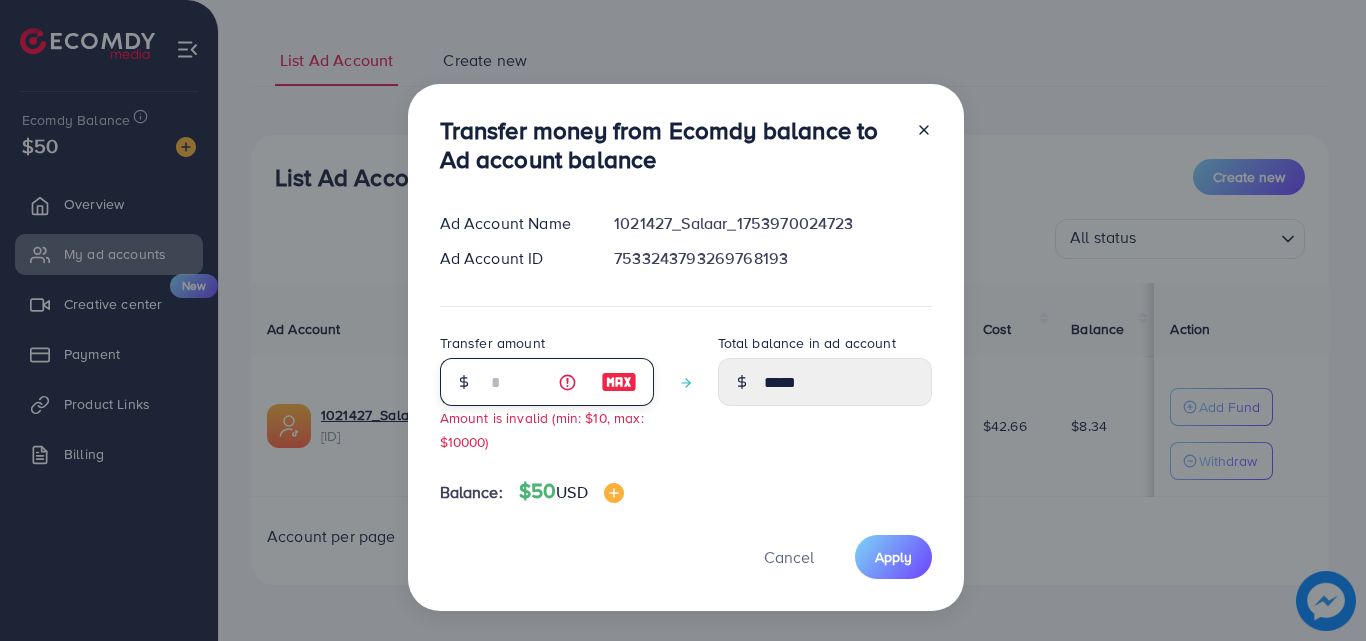 type on "**" 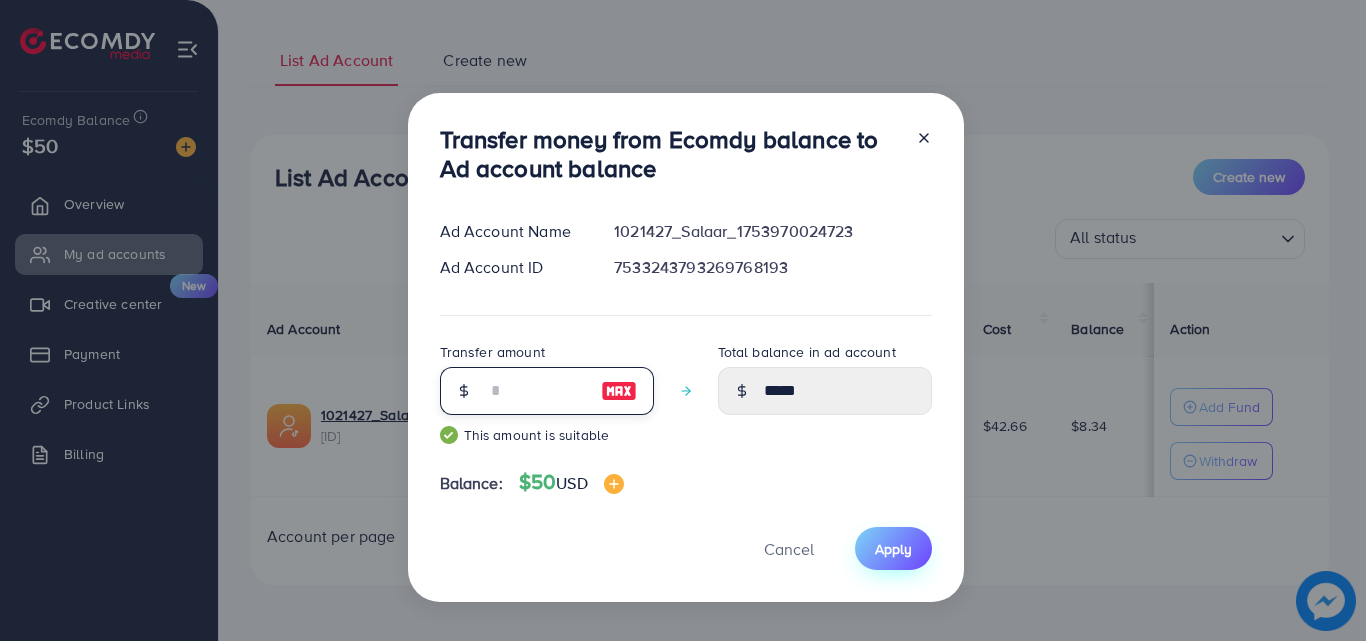 type on "**" 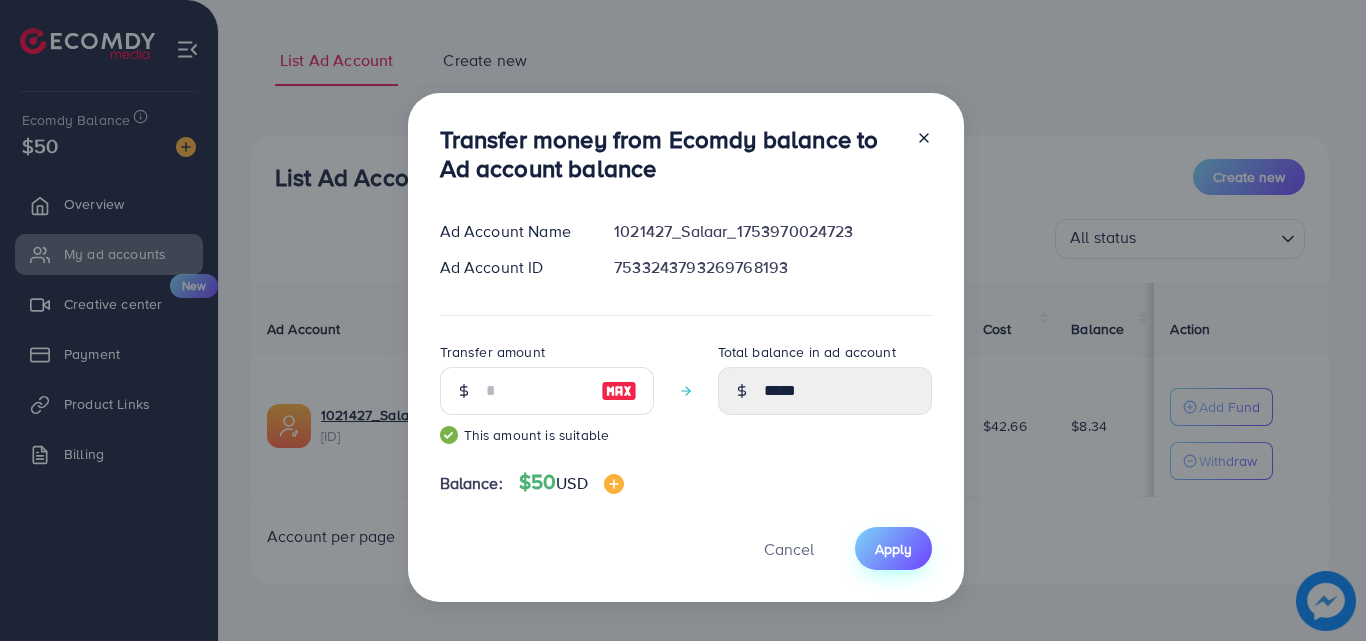 click on "Apply" at bounding box center [893, 548] 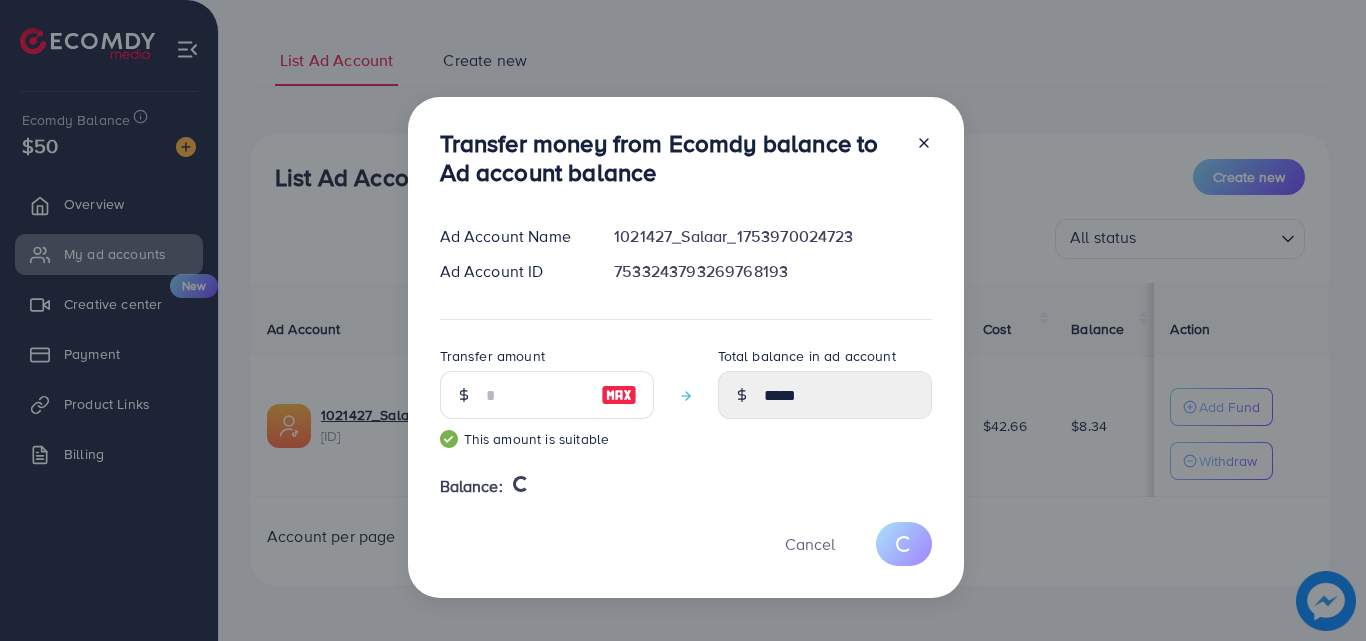 type 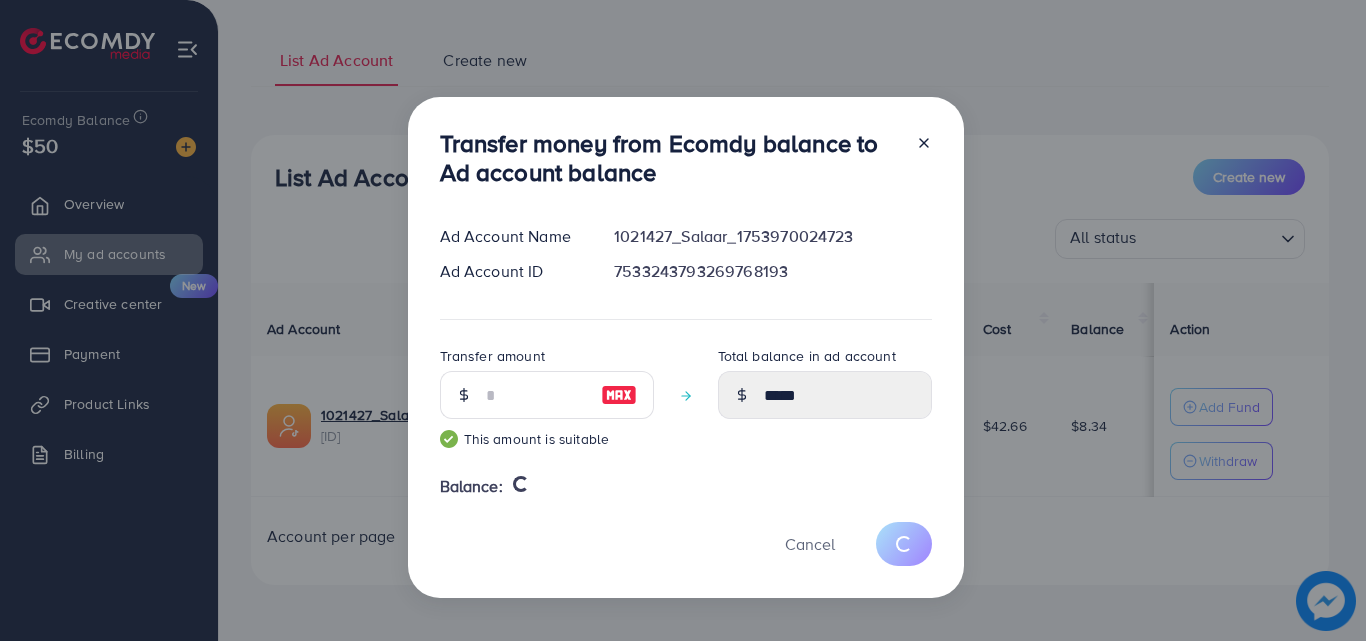 type on "****" 